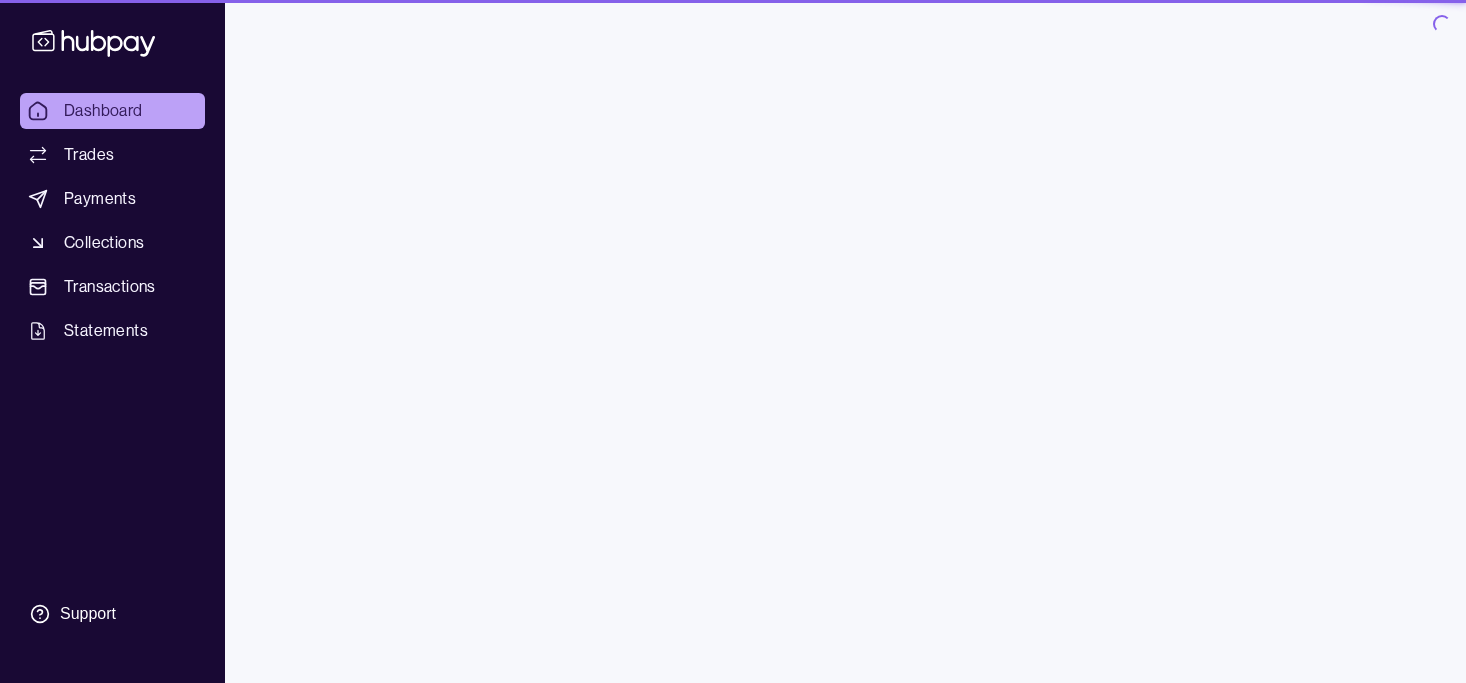 scroll, scrollTop: 0, scrollLeft: 0, axis: both 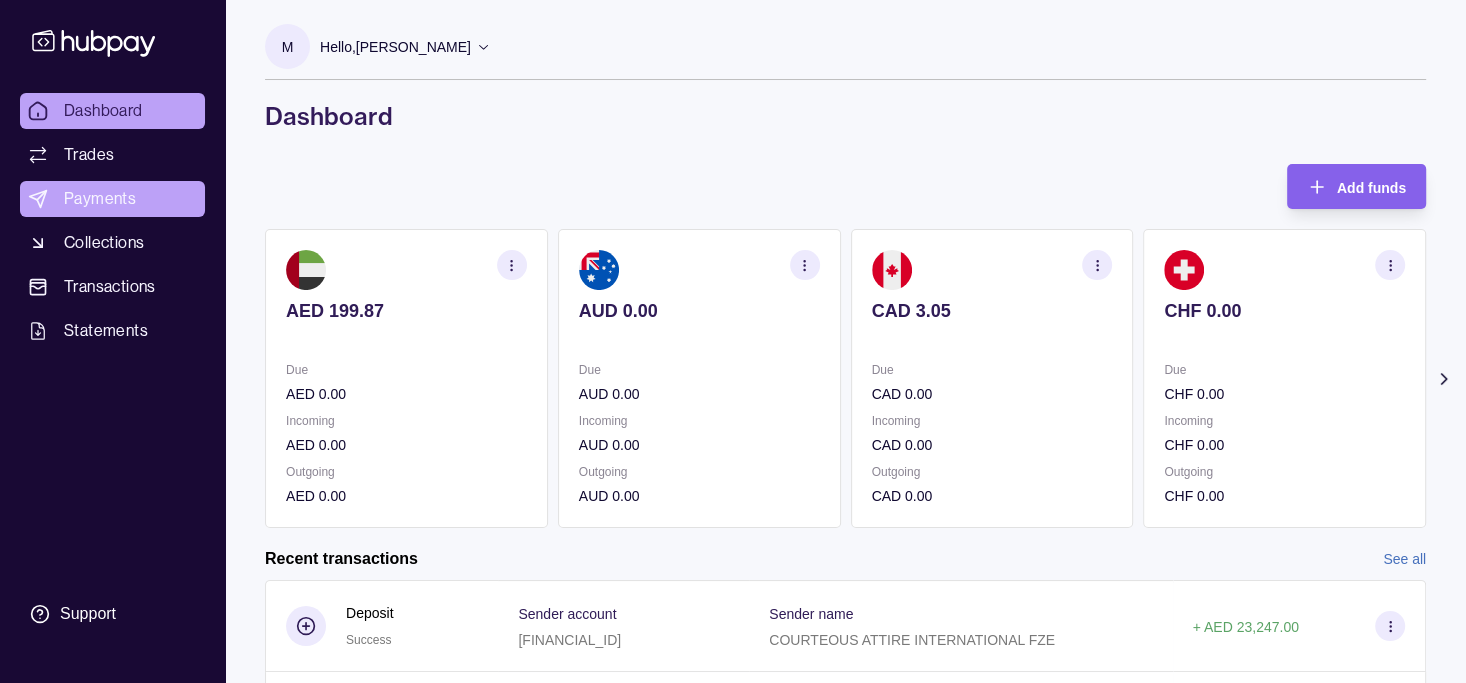 click on "Payments" at bounding box center [100, 199] 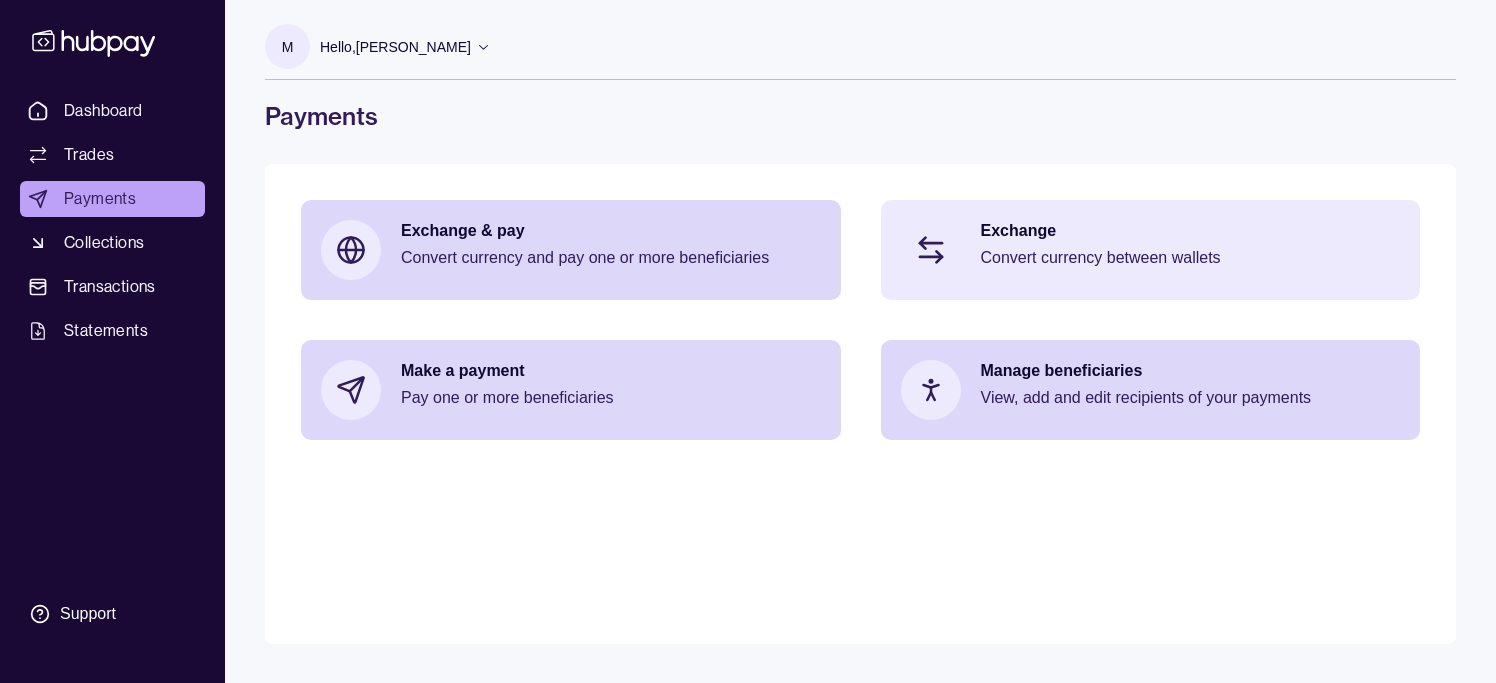 click on "Exchange" at bounding box center (1191, 231) 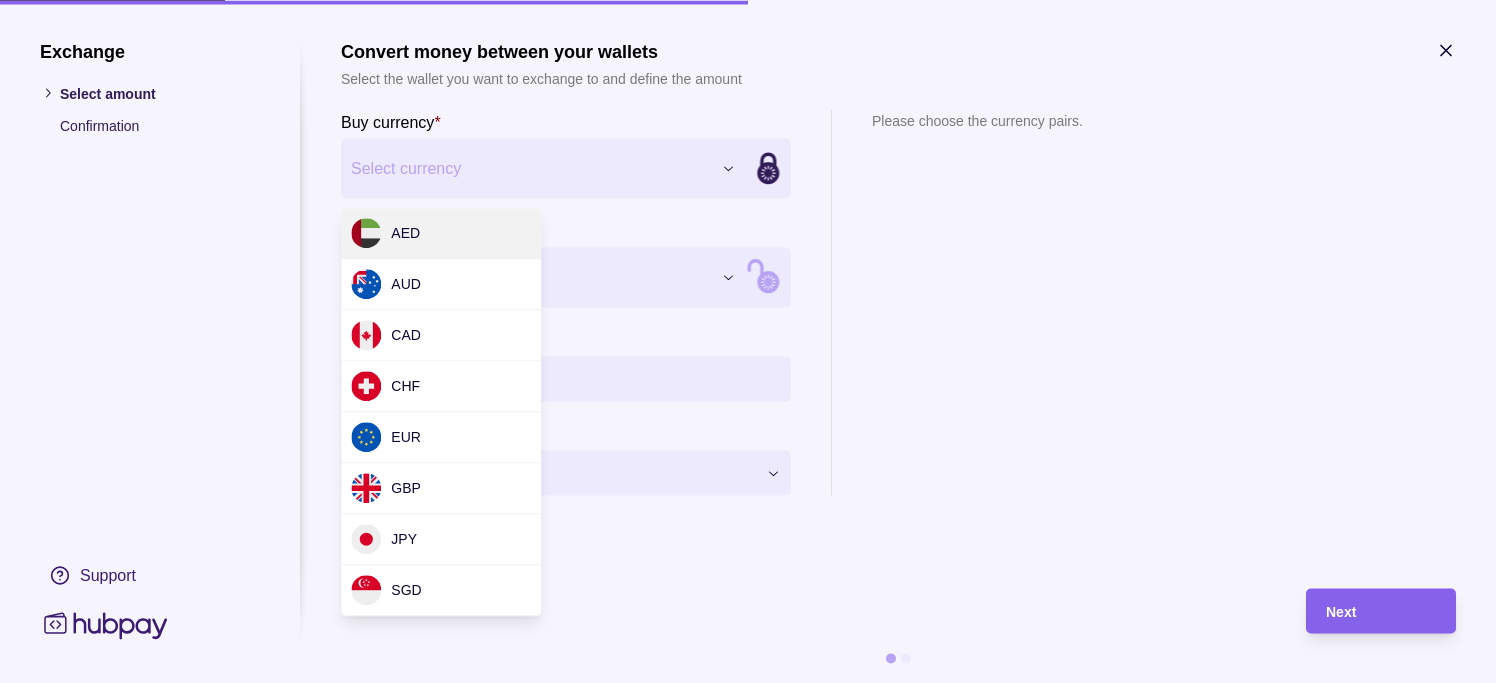 click on "Dashboard Trades Payments Collections Transactions Statements Support M Hello,  [PERSON_NAME] COURTEOUS ATTIRE INTERNATIONAL FZE Account Terms and conditions Privacy policy Sign out Payments Exchange & pay Convert currency and pay one or more beneficiaries Exchange Convert currency between wallets Make a payment Pay one or more beneficiaries Manage beneficiaries View, add and edit recipients of your payments Payments | Hubpay Exchange Select amount Confirmation Support Convert money between your wallets Select the wallet you want to exchange to and define the amount Buy currency  * Select currency *** *** *** *** *** *** *** *** Sell currency  * Select currency *** *** *** *** *** *** *** *** Buy amount  * Settlement Loading… Please choose the currency pairs. Next AED AUD CAD CHF EUR GBP JPY SGD" at bounding box center [748, 341] 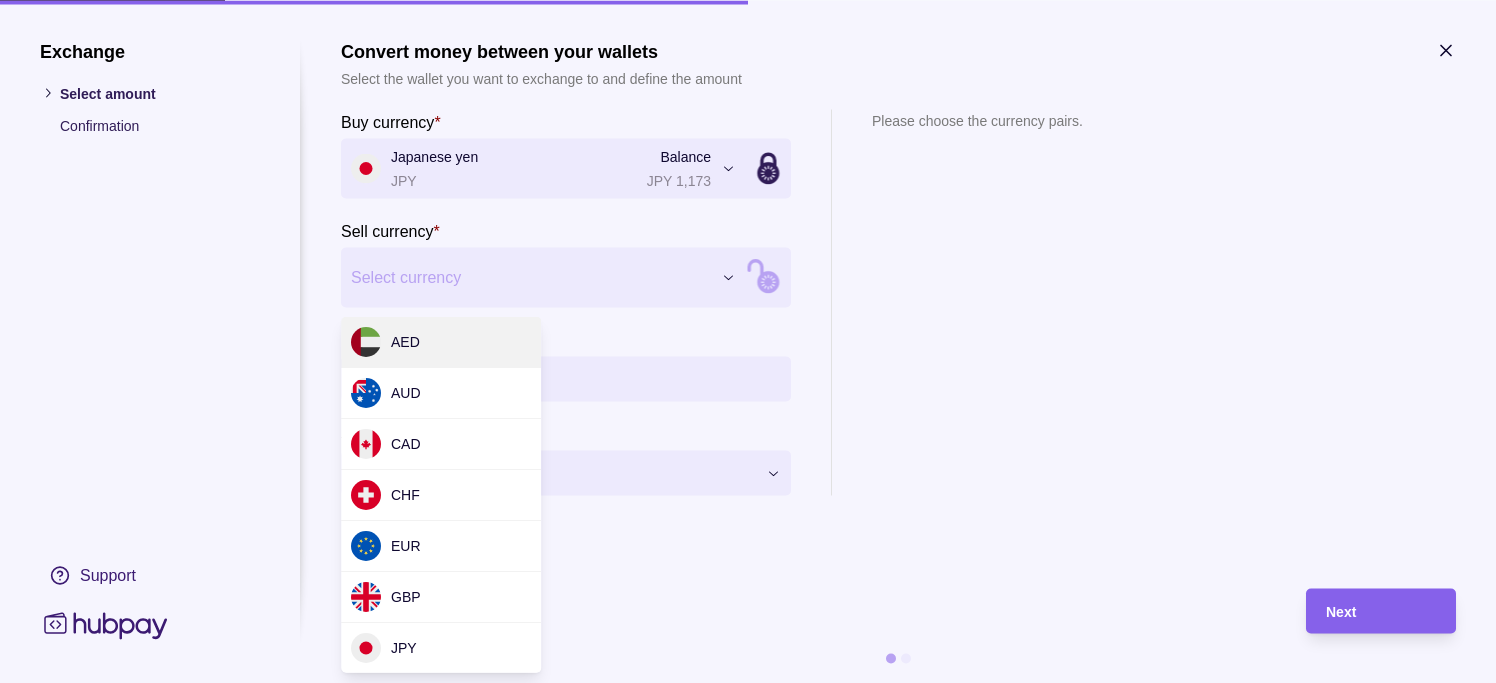 click on "Dashboard Trades Payments Collections Transactions Statements Support M Hello,  [PERSON_NAME] COURTEOUS ATTIRE INTERNATIONAL FZE Account Terms and conditions Privacy policy Sign out Payments Exchange & pay Convert currency and pay one or more beneficiaries Exchange Convert currency between wallets Make a payment Pay one or more beneficiaries Manage beneficiaries View, add and edit recipients of your payments Payments | Hubpay Exchange Select amount Confirmation Support Convert money between your wallets Select the wallet you want to exchange to and define the amount Buy currency  * Japanese yen JPY Balance JPY 1,173 *** *** *** *** *** *** *** *** Sell currency  * Select currency *** *** *** *** *** *** *** *** Buy amount  * Settlement Loading… Please choose the currency pairs. Next AED AUD CAD CHF EUR GBP JPY SGD" at bounding box center (748, 341) 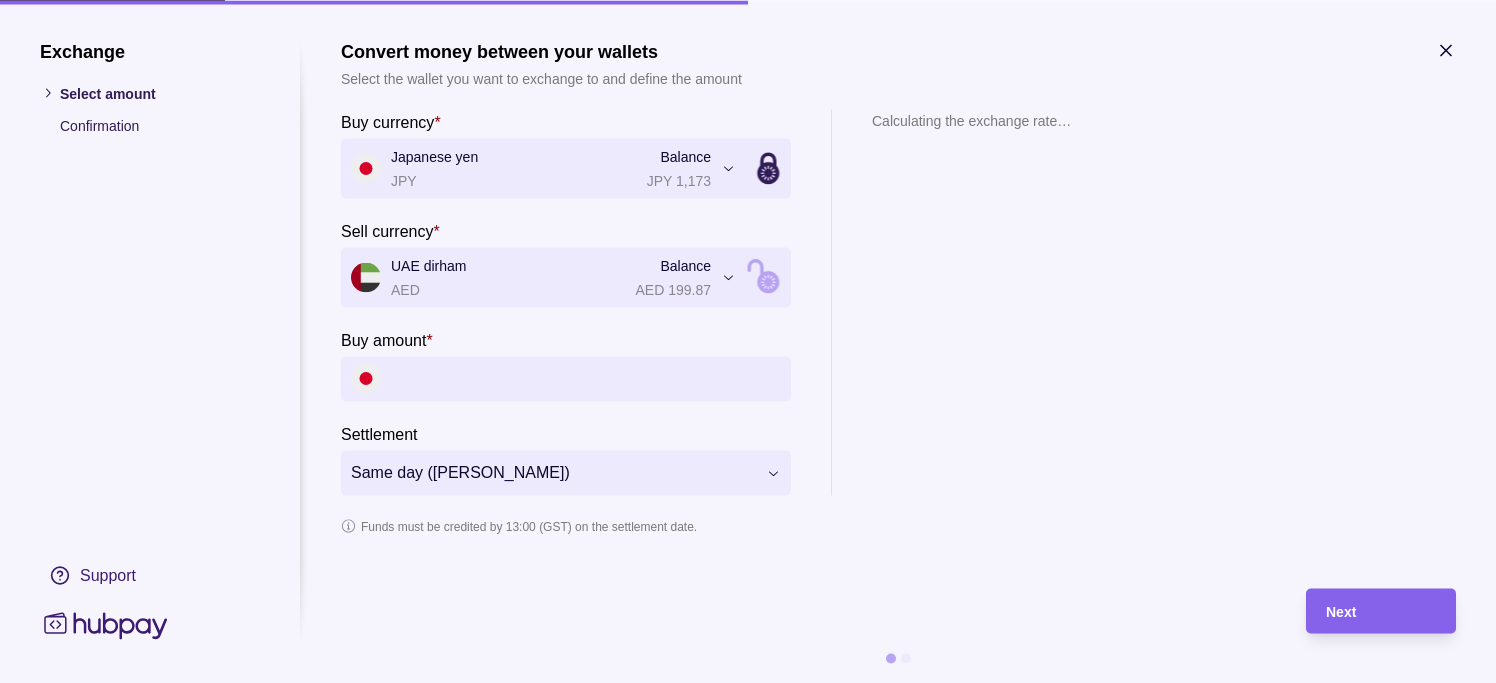 click on "Buy amount  *" at bounding box center [586, 378] 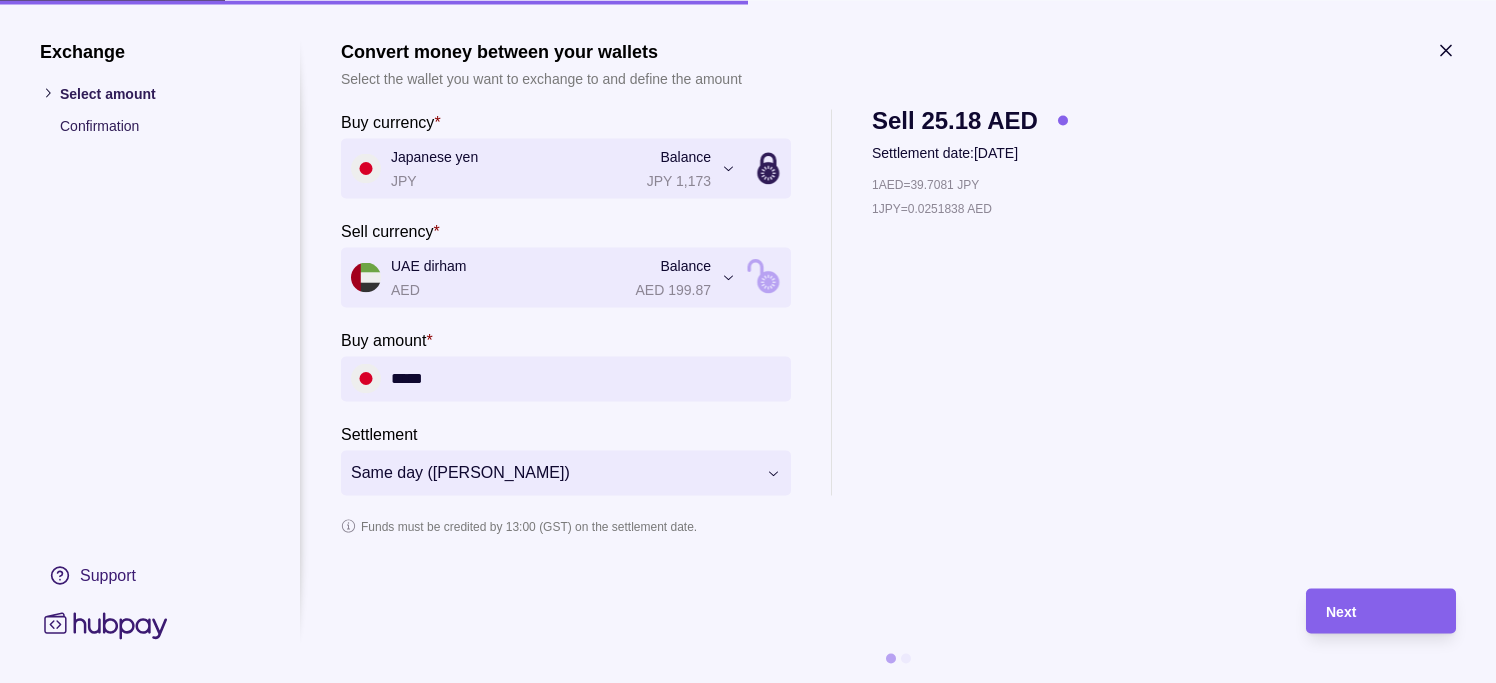 type on "*****" 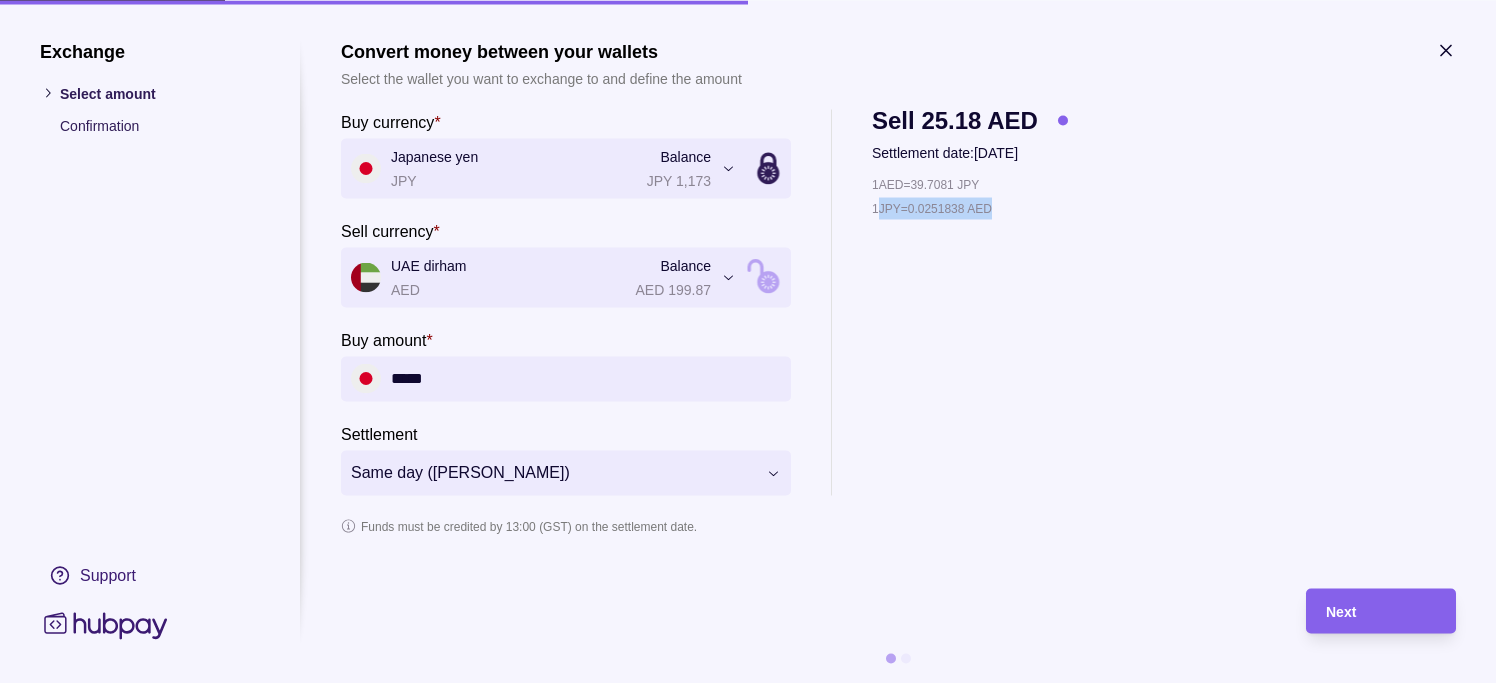 drag, startPoint x: 875, startPoint y: 204, endPoint x: 1032, endPoint y: 205, distance: 157.00319 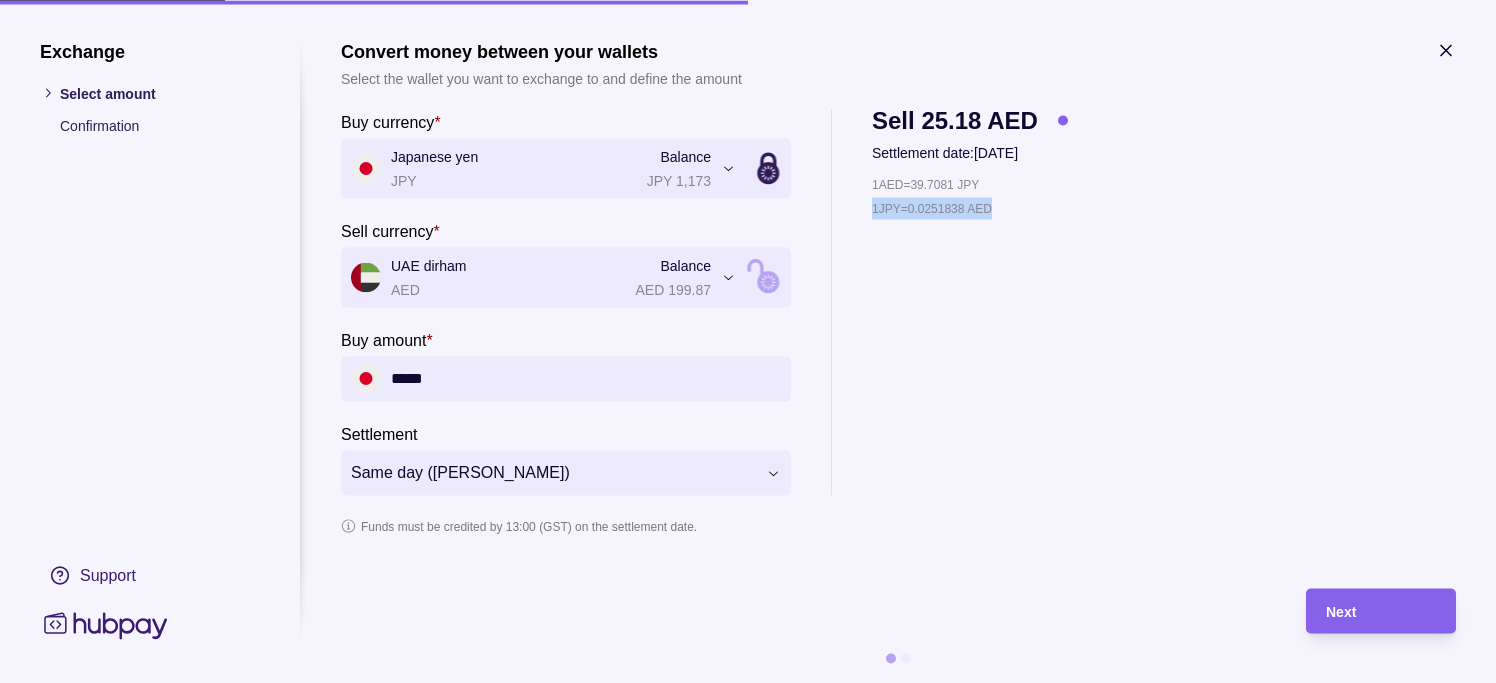 drag, startPoint x: 866, startPoint y: 208, endPoint x: 1050, endPoint y: 210, distance: 184.01086 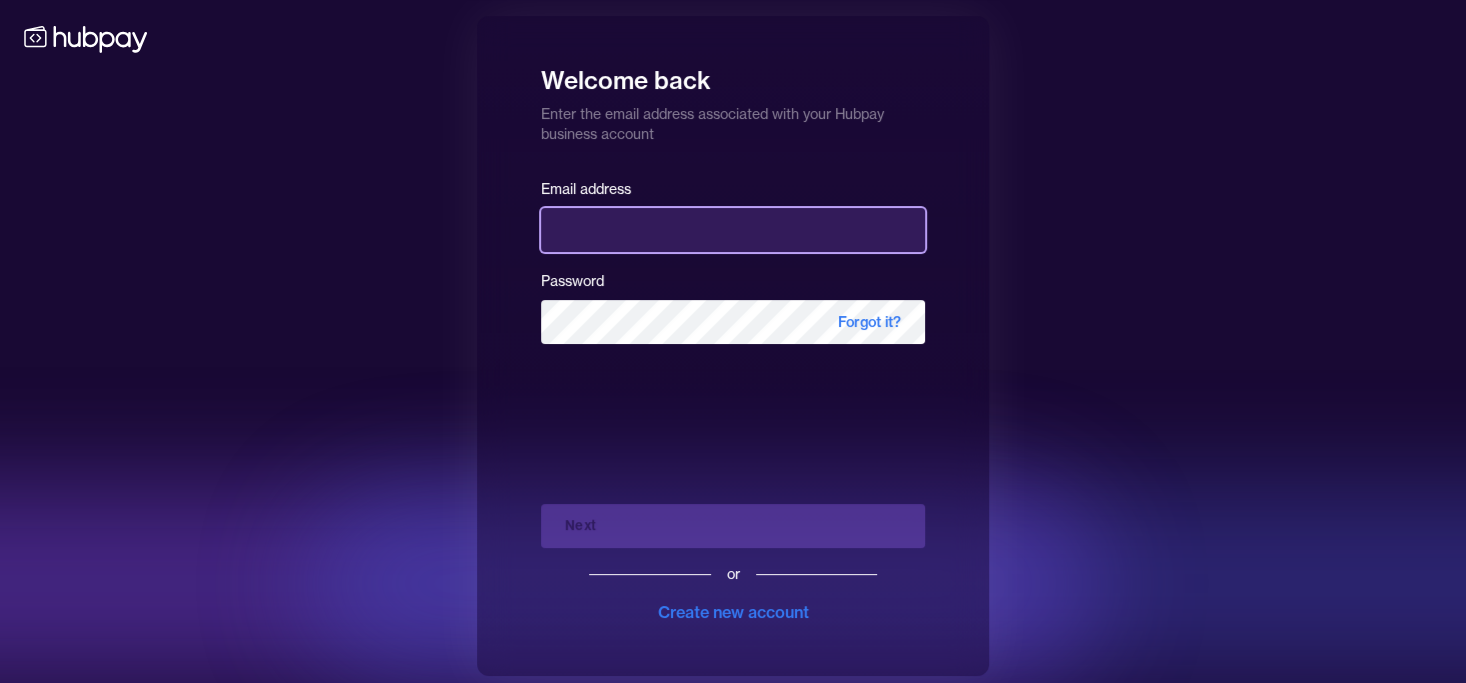 click at bounding box center [733, 230] 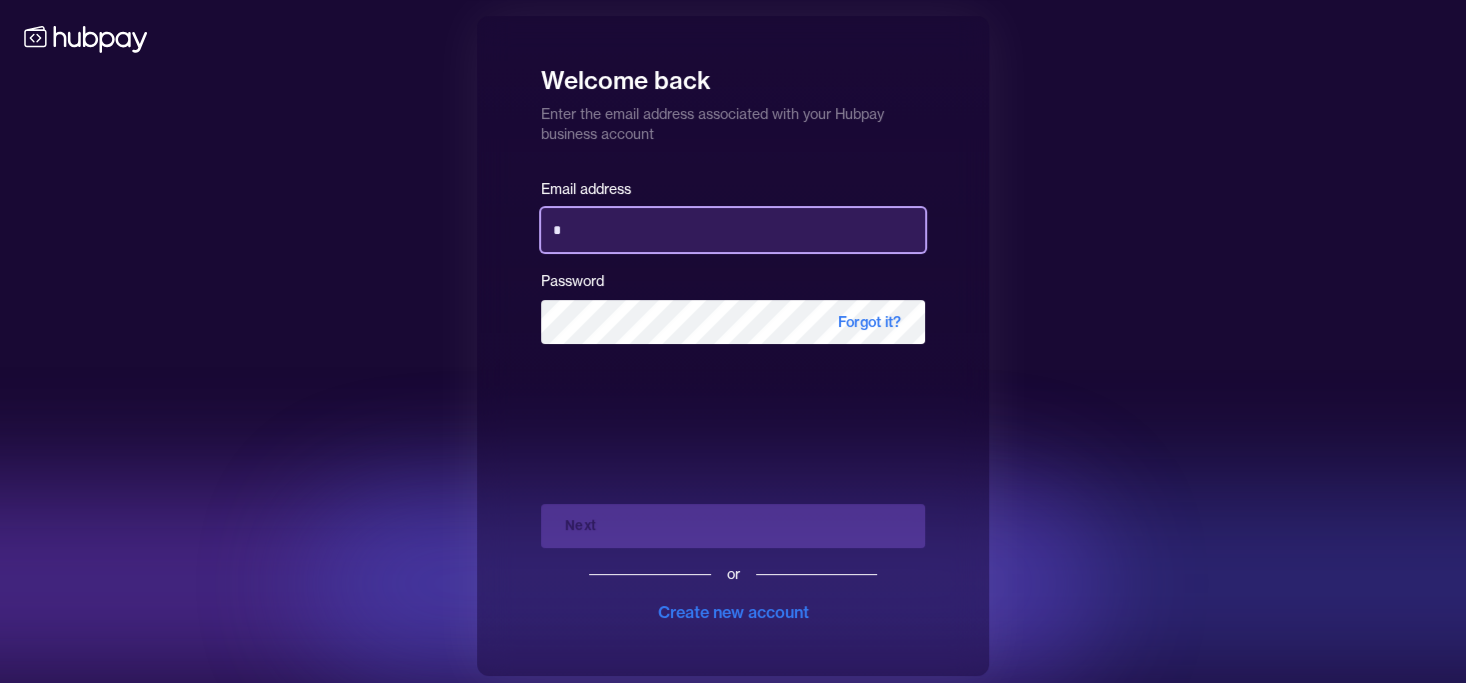 type on "**********" 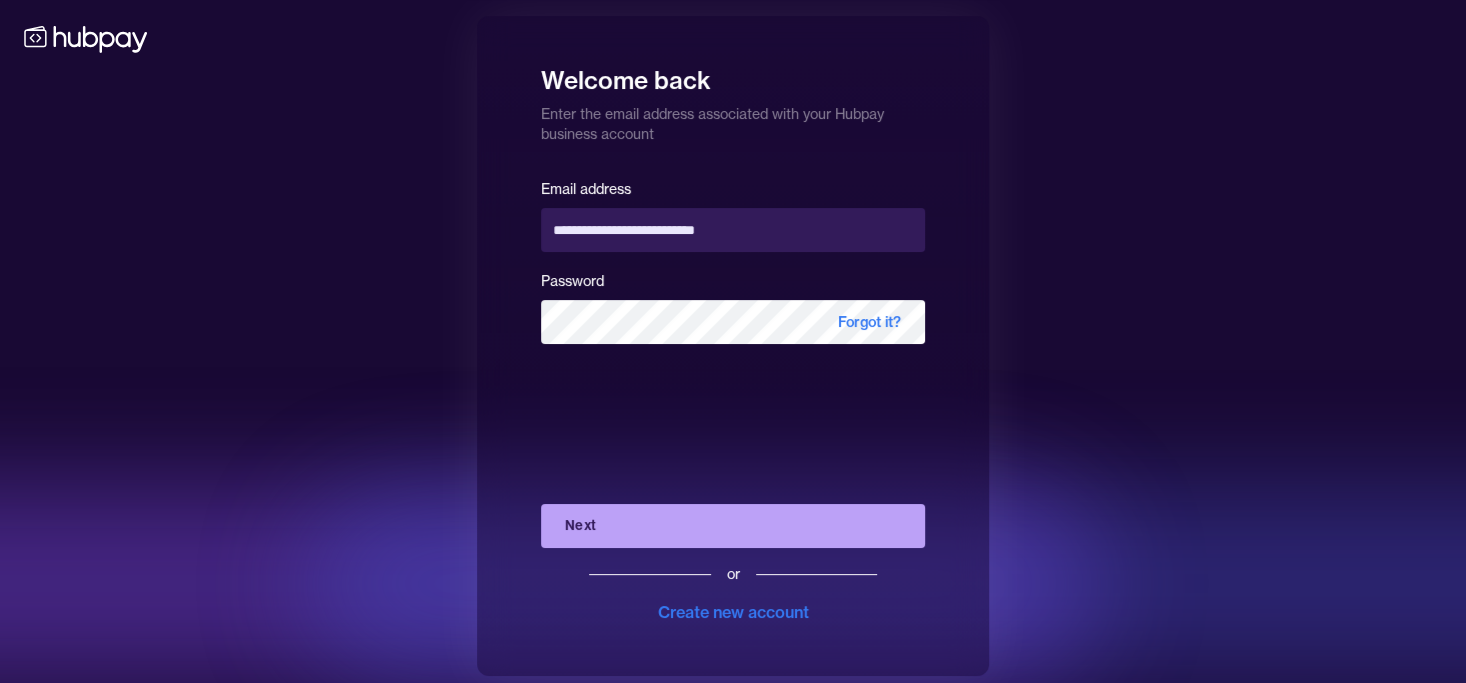 click on "Next" at bounding box center (733, 526) 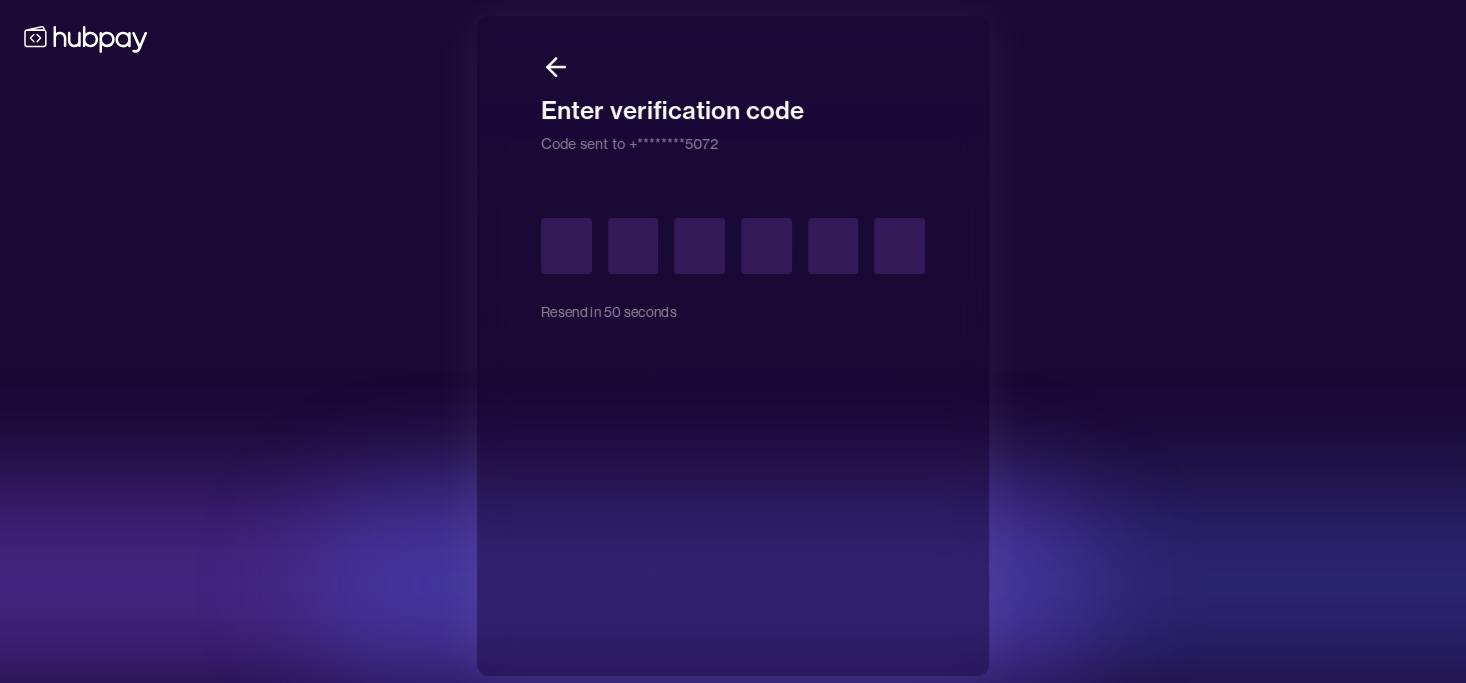 type on "*" 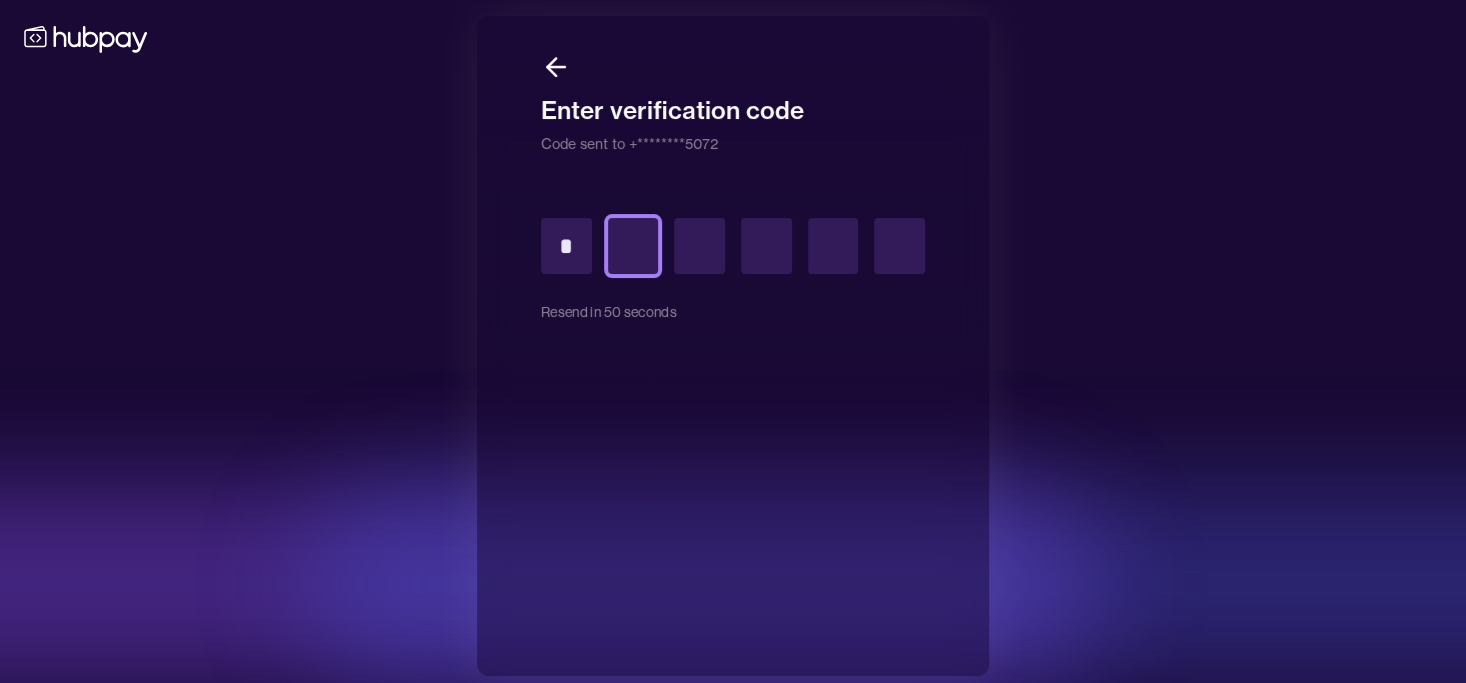 type on "*" 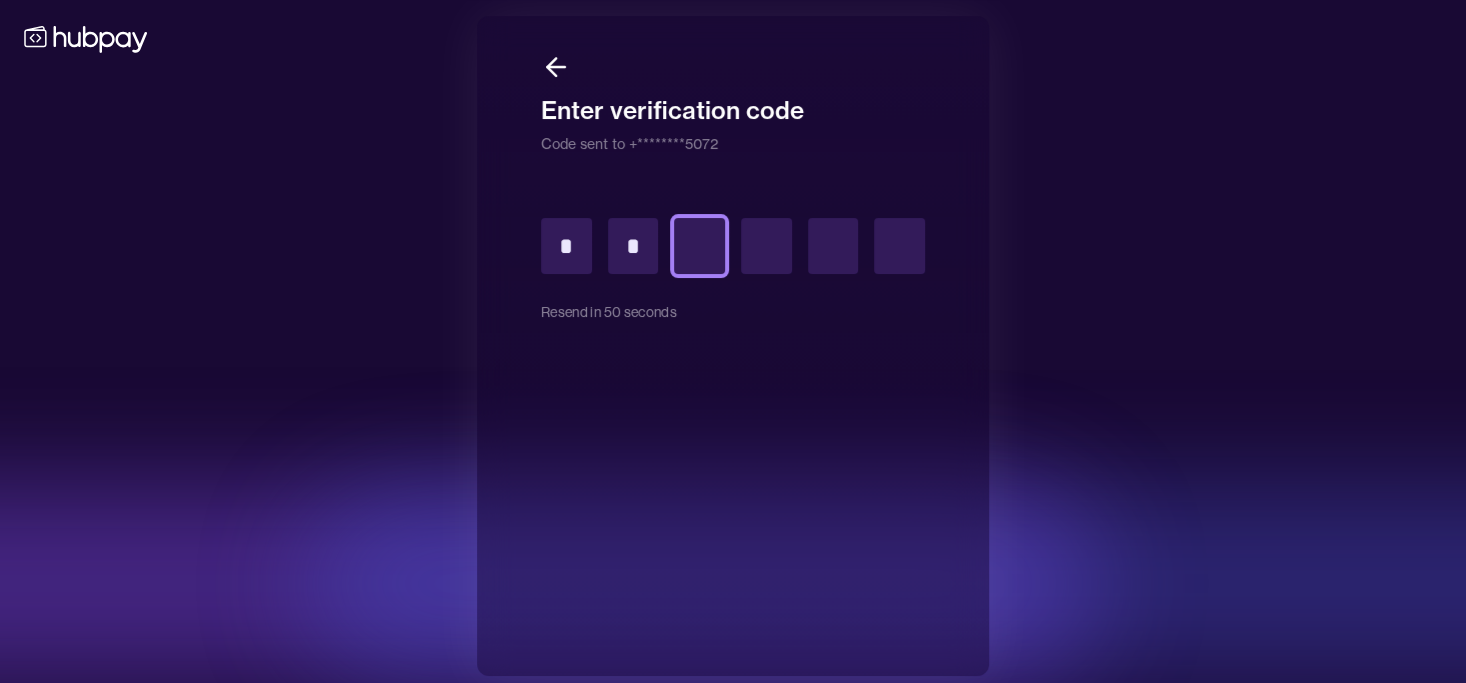 type on "*" 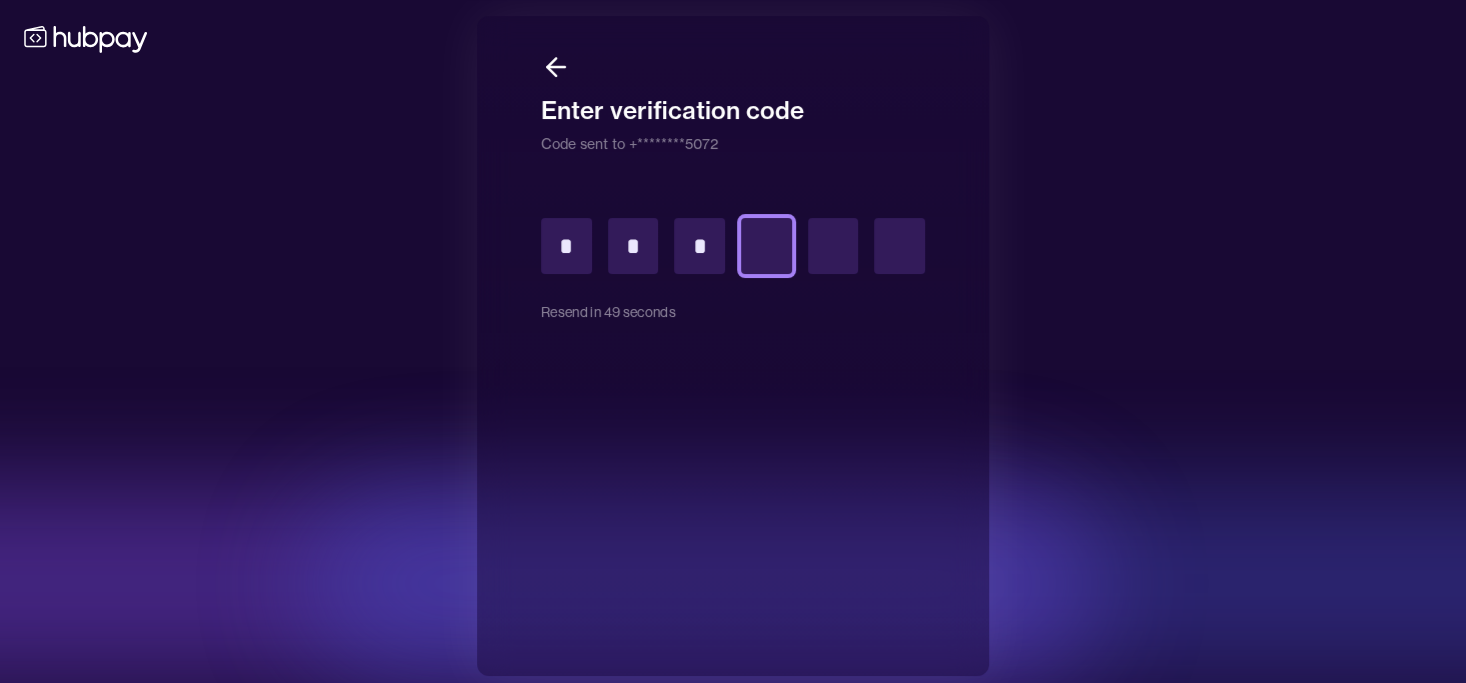 type on "*" 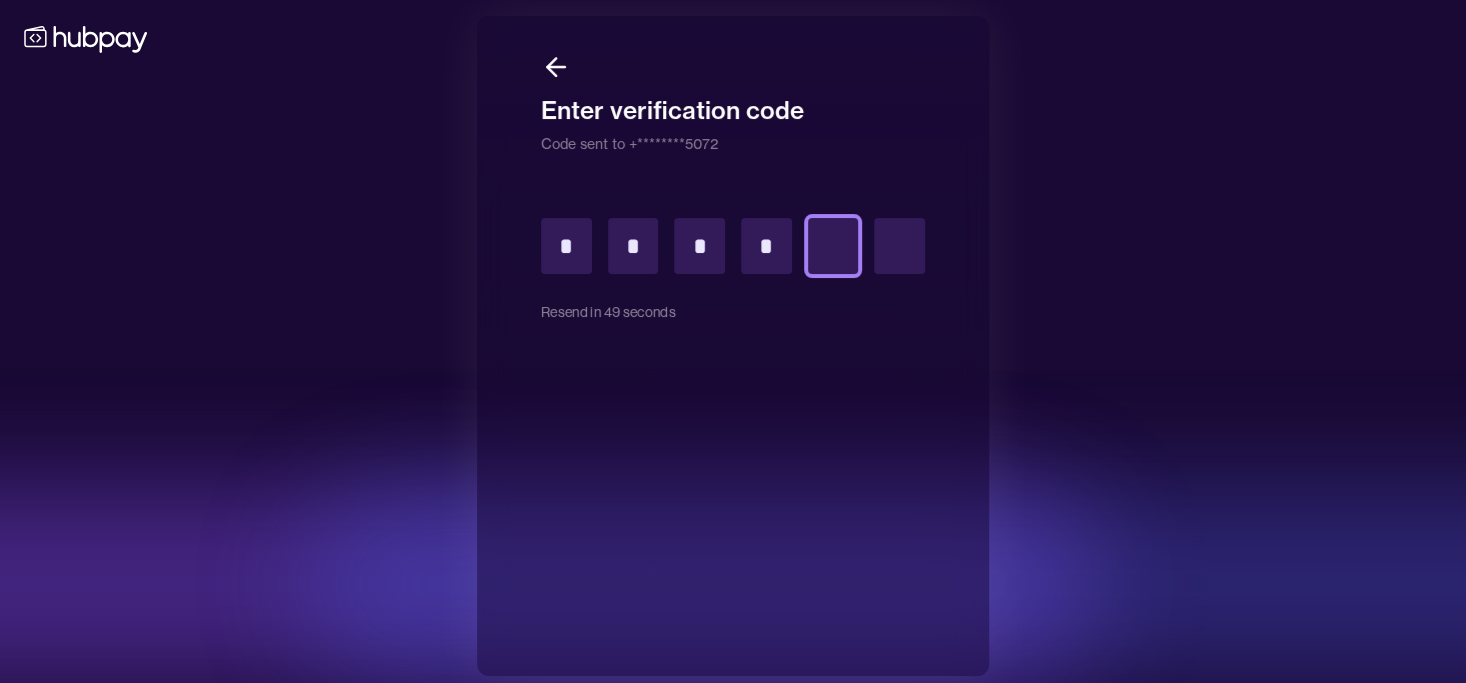 type on "*" 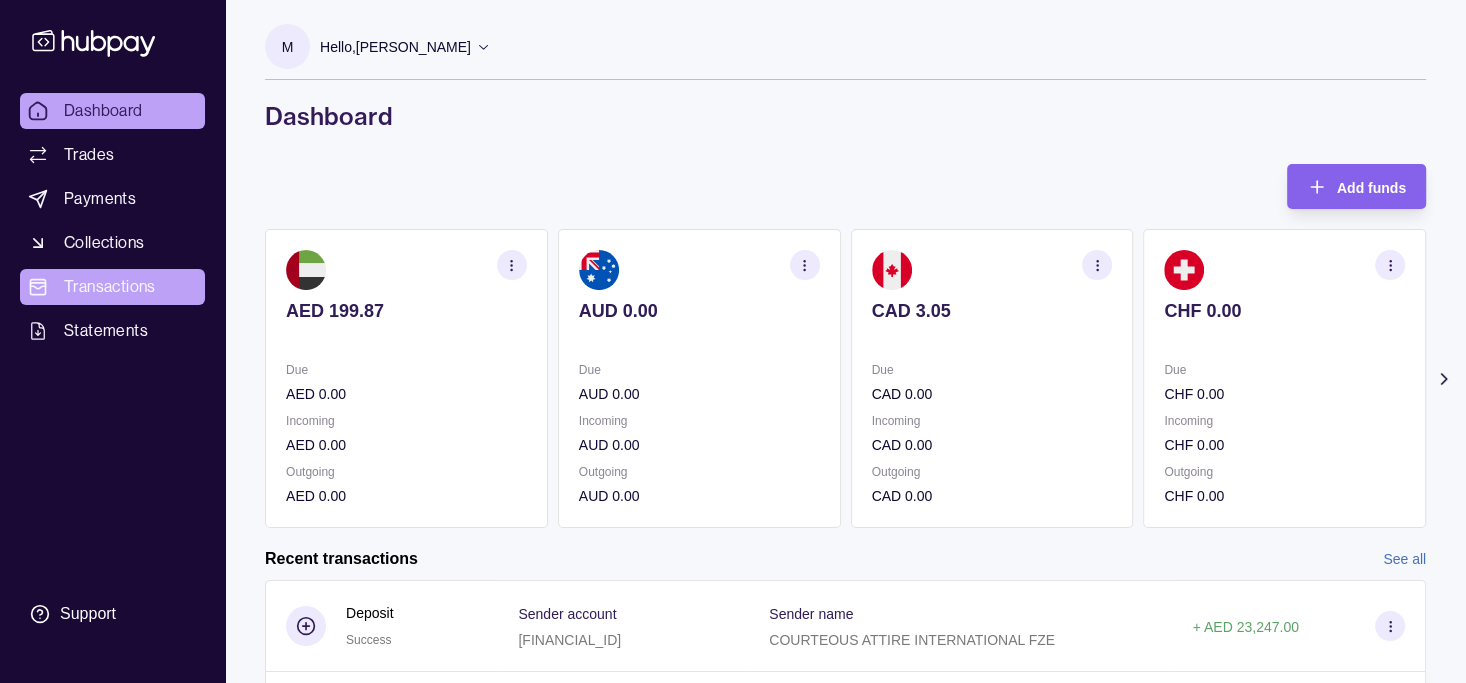click on "Transactions" at bounding box center [110, 287] 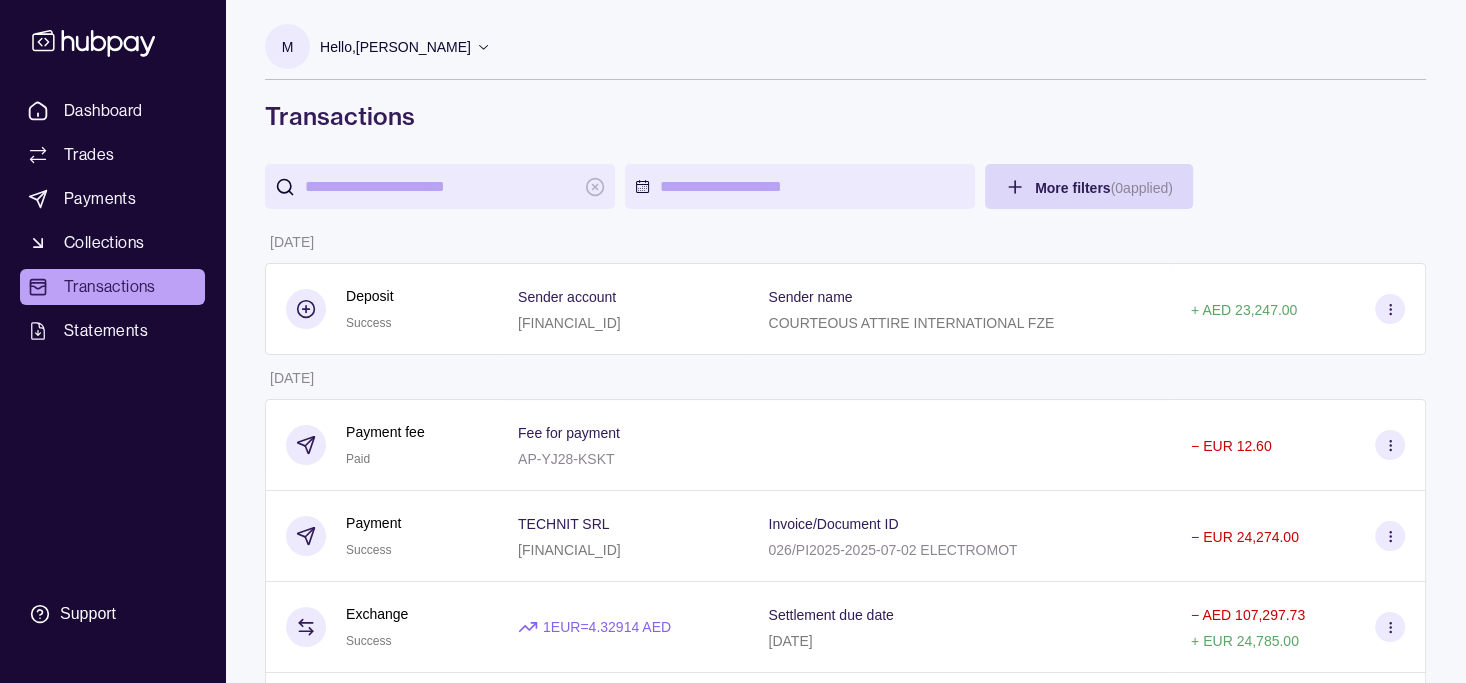 click on "Dashboard Trades Payments Collections Transactions Statements" at bounding box center (112, 221) 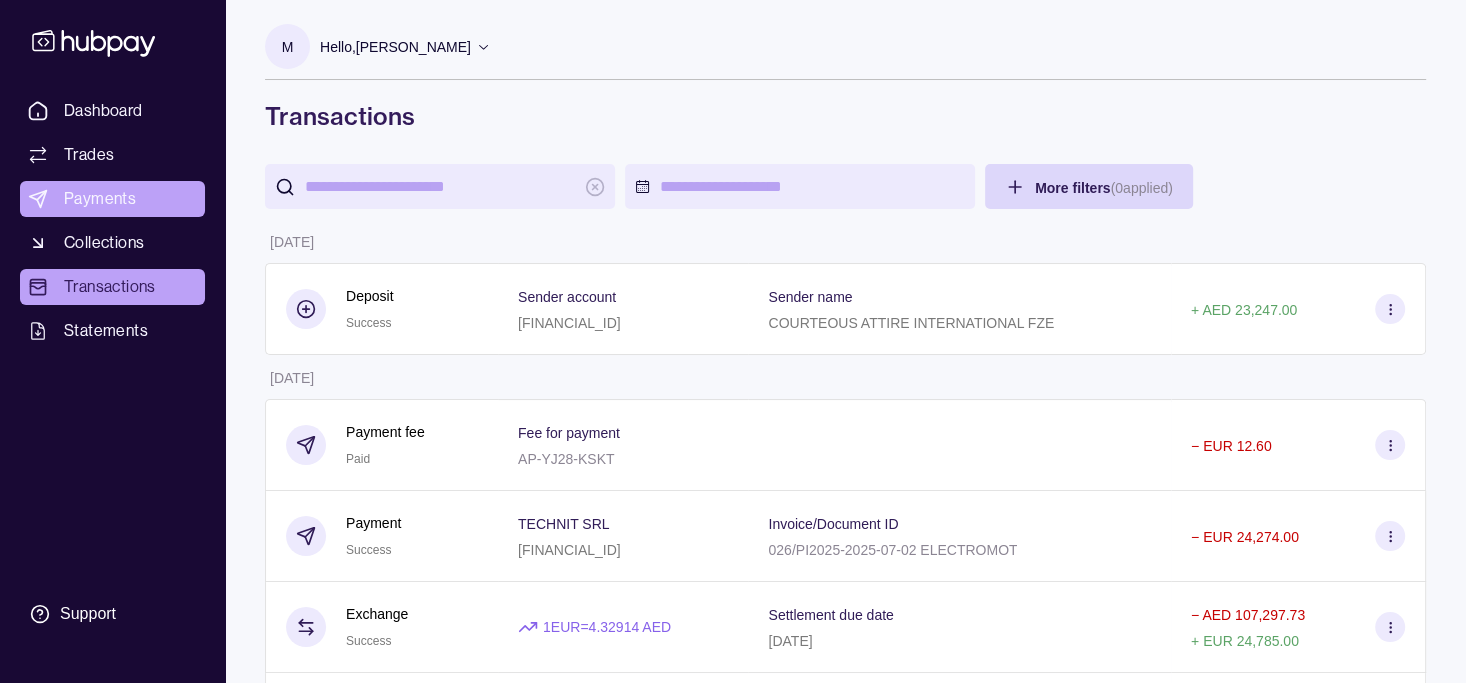 click on "Payments" at bounding box center [100, 199] 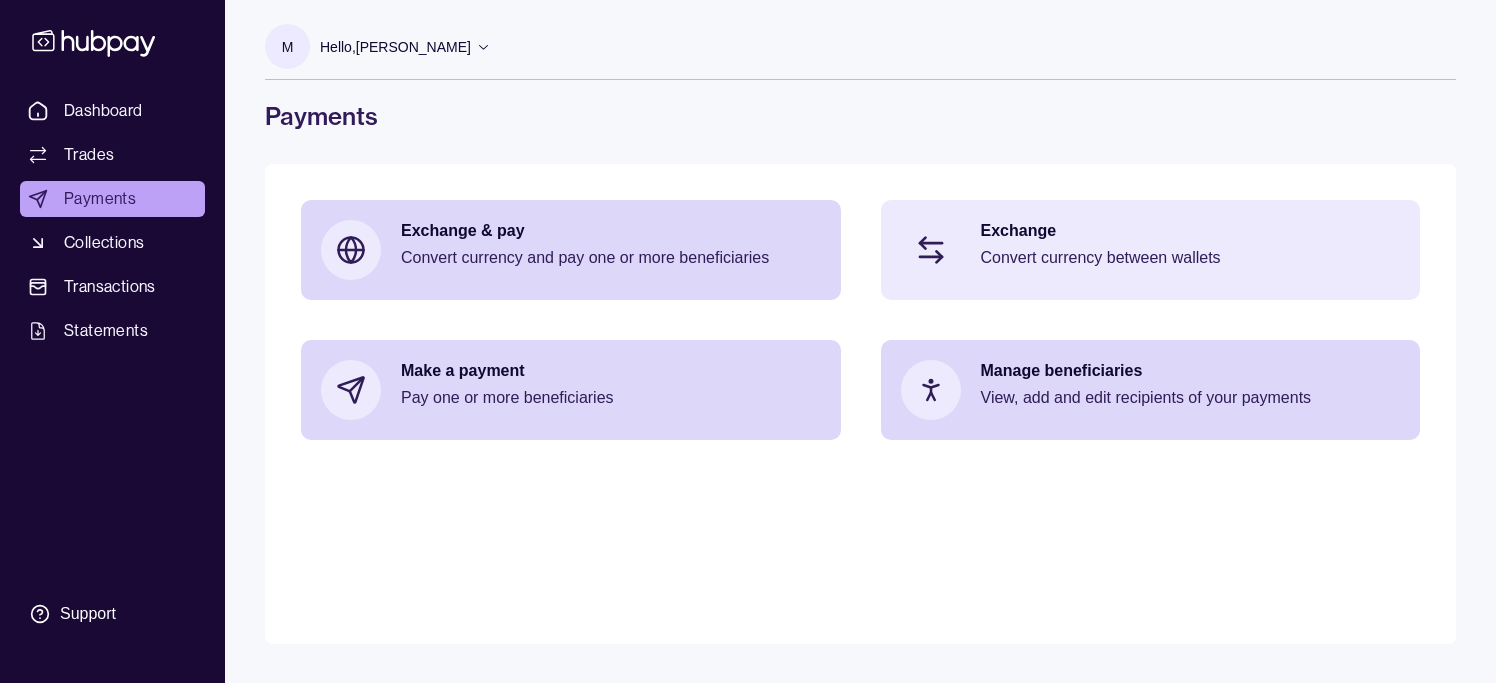 click on "Exchange" at bounding box center (1191, 231) 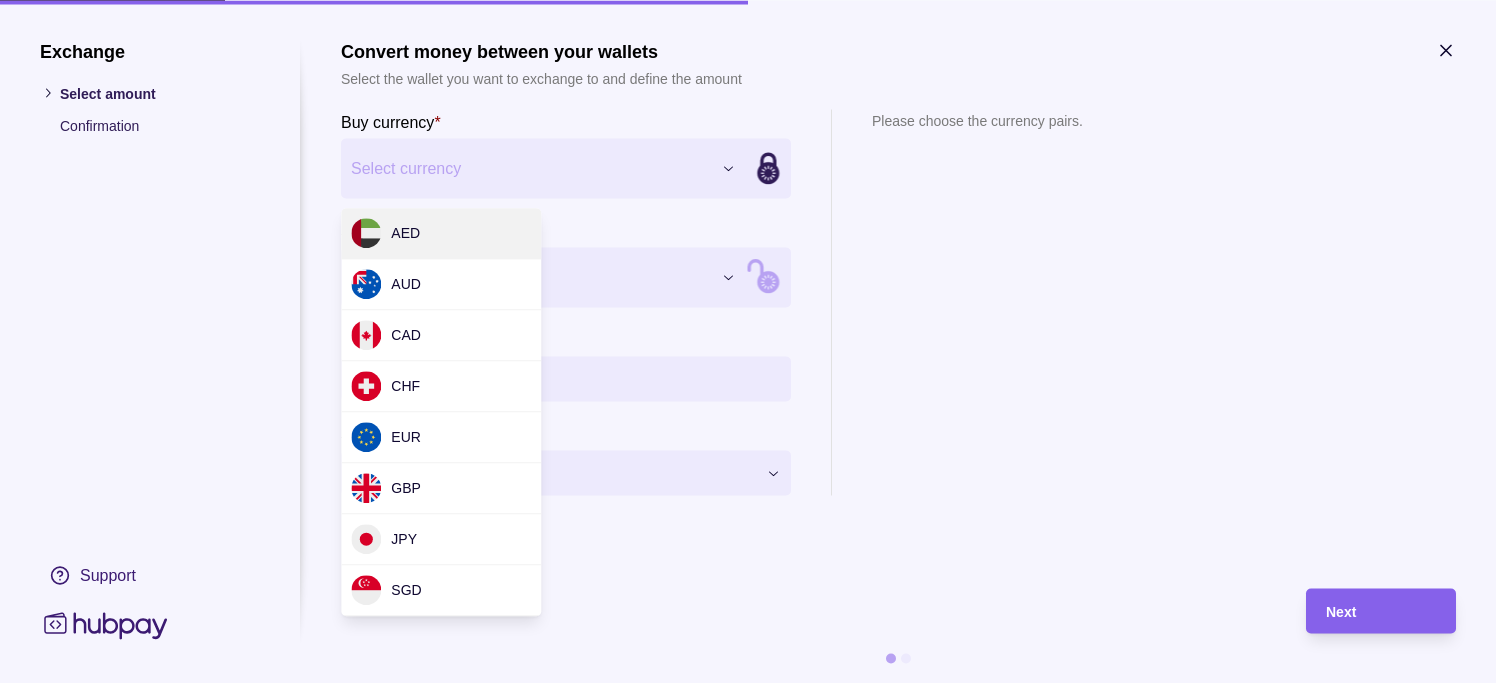 click on "Dashboard Trades Payments Collections Transactions Statements Support M Hello,  [PERSON_NAME] COURTEOUS ATTIRE INTERNATIONAL FZE Account Terms and conditions Privacy policy Sign out Payments Exchange & pay Convert currency and pay one or more beneficiaries Exchange Convert currency between wallets Make a payment Pay one or more beneficiaries Manage beneficiaries View, add and edit recipients of your payments Payments | Hubpay Exchange Select amount Confirmation Support Convert money between your wallets Select the wallet you want to exchange to and define the amount Buy currency  * Select currency *** *** *** *** *** *** *** *** Sell currency  * Select currency *** *** *** *** *** *** *** *** Buy amount  * Settlement Loading… Please choose the currency pairs. Next AED AUD CAD CHF EUR GBP JPY SGD" at bounding box center (748, 341) 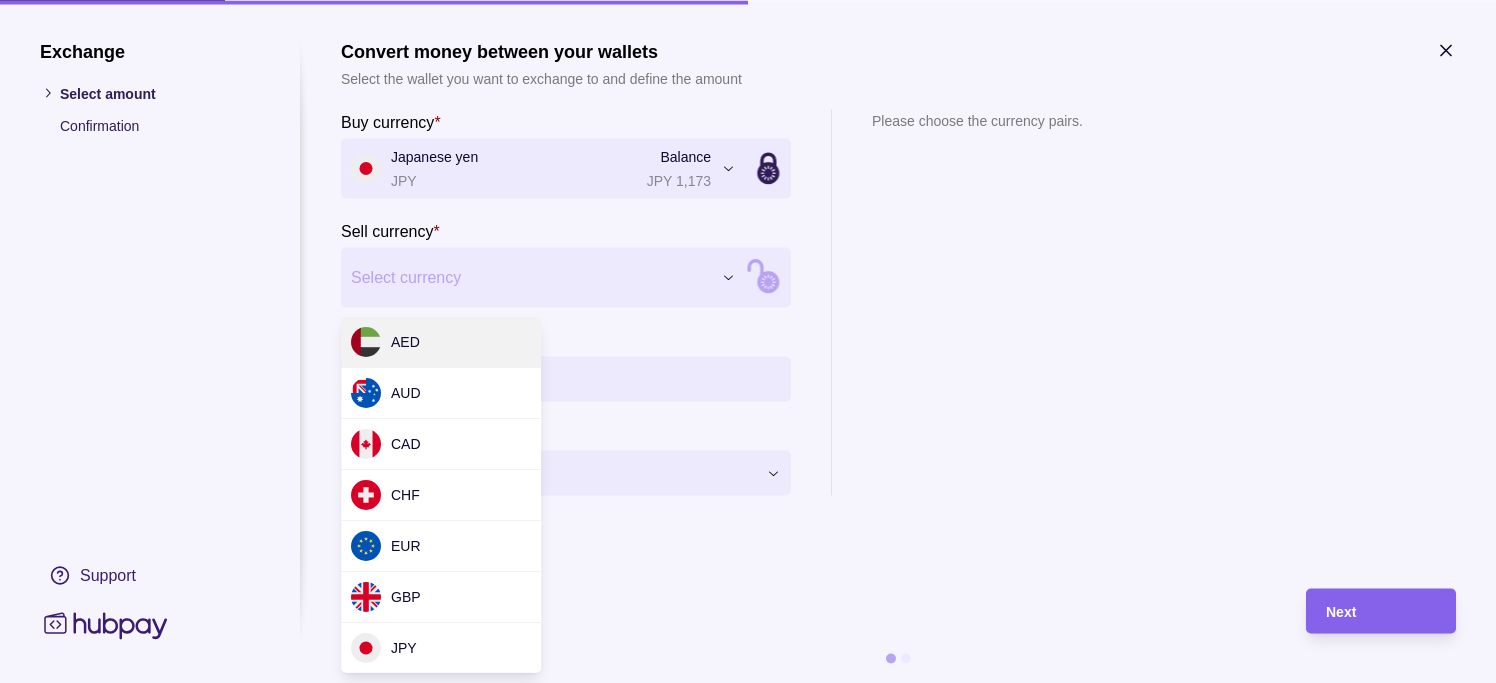 click on "Dashboard Trades Payments Collections Transactions Statements Support M Hello,  [PERSON_NAME] COURTEOUS ATTIRE INTERNATIONAL FZE Account Terms and conditions Privacy policy Sign out Payments Exchange & pay Convert currency and pay one or more beneficiaries Exchange Convert currency between wallets Make a payment Pay one or more beneficiaries Manage beneficiaries View, add and edit recipients of your payments Payments | Hubpay Exchange Select amount Confirmation Support Convert money between your wallets Select the wallet you want to exchange to and define the amount Buy currency  * Japanese yen JPY Balance JPY 1,173 *** *** *** *** *** *** *** *** Sell currency  * Select currency *** *** *** *** *** *** *** *** Buy amount  * Settlement Loading… Please choose the currency pairs. Next AED AUD CAD CHF EUR GBP JPY SGD" at bounding box center (748, 341) 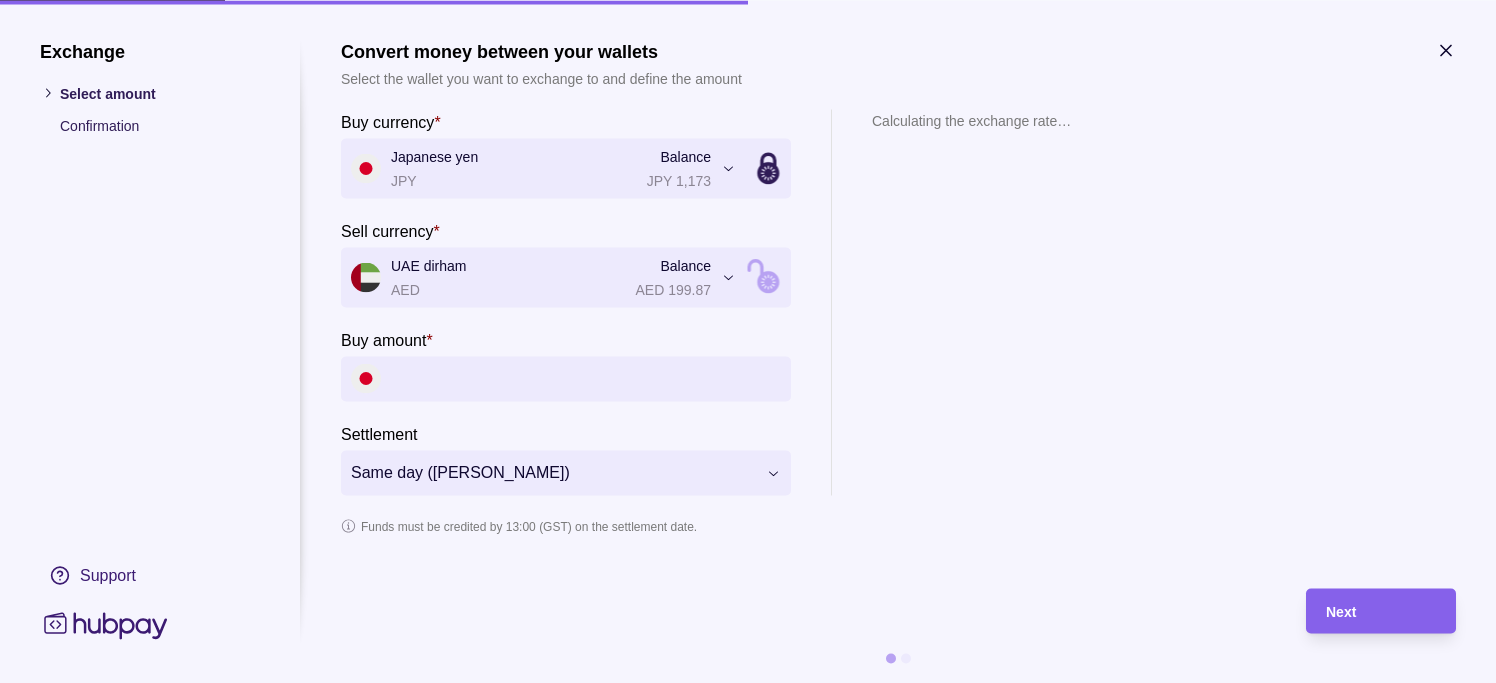 click on "Buy amount  *" at bounding box center (586, 378) 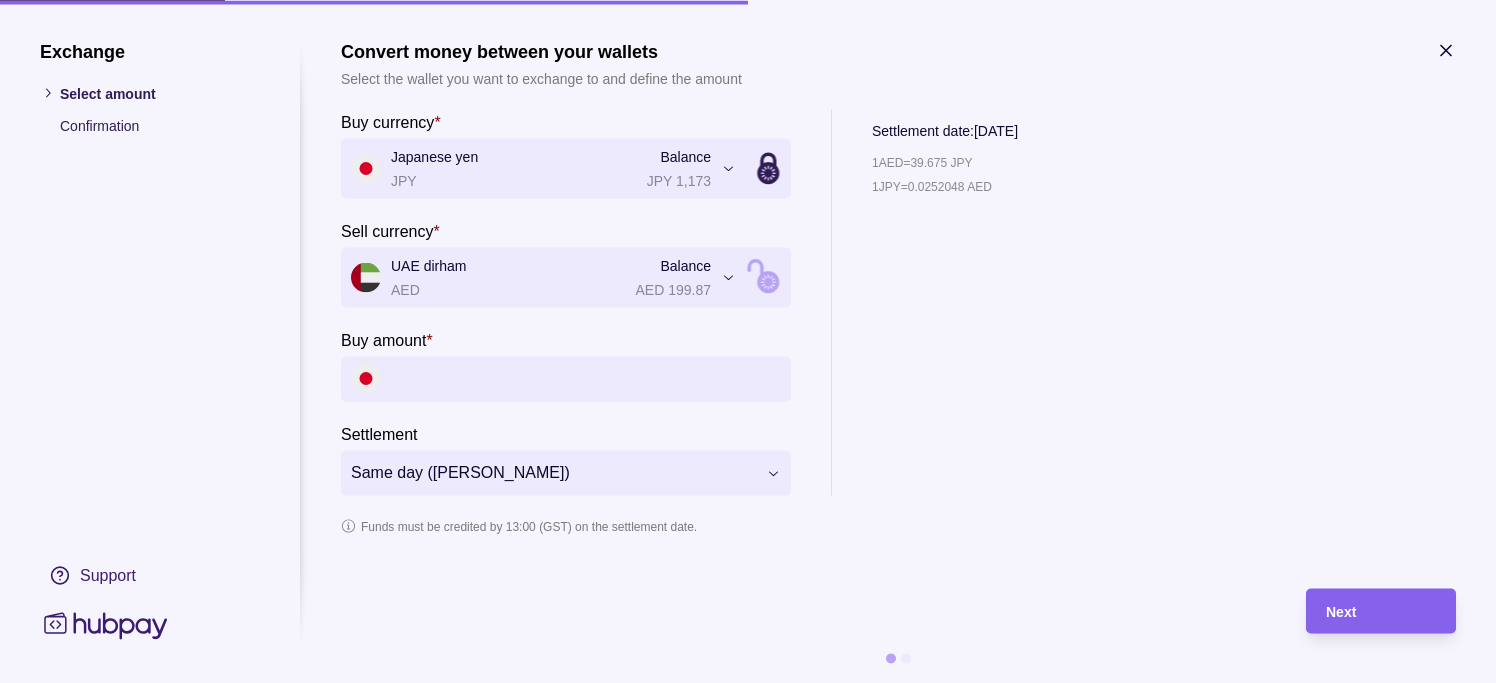 paste on "**********" 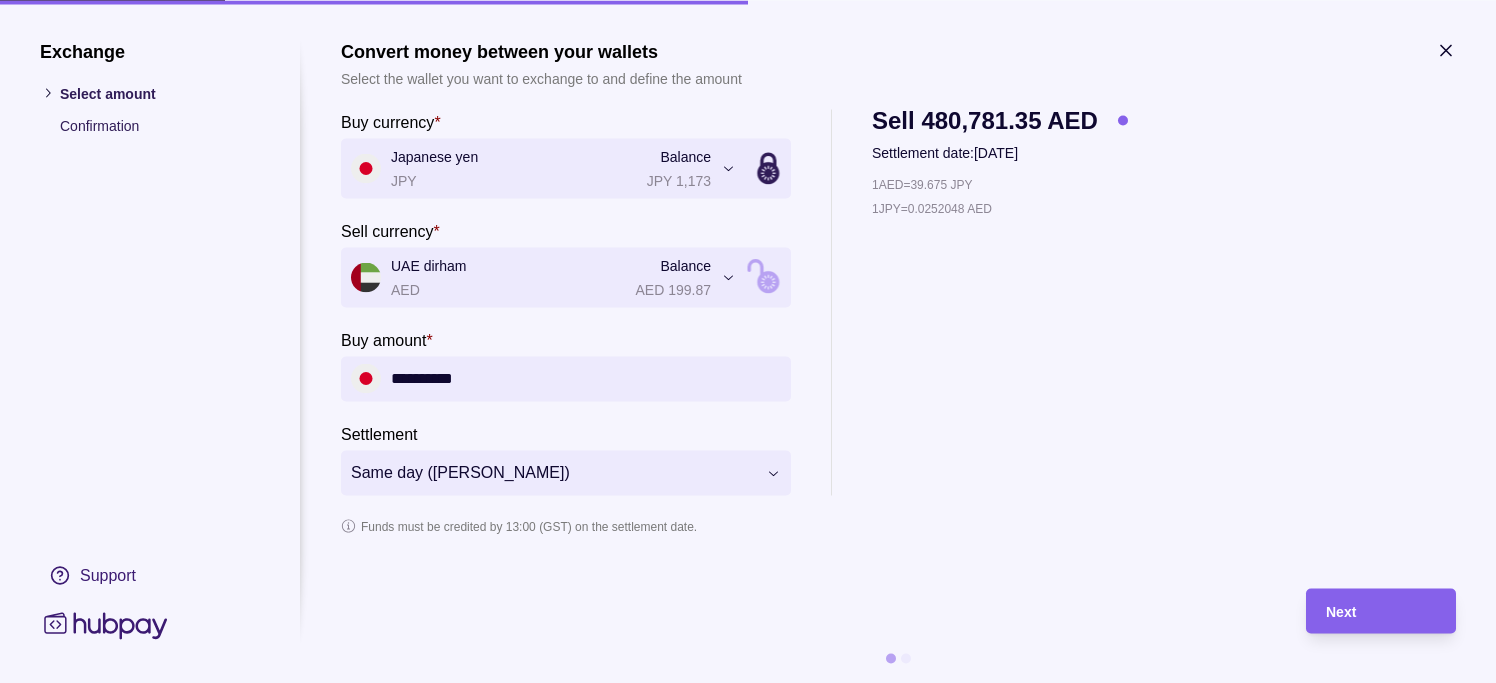 type on "**********" 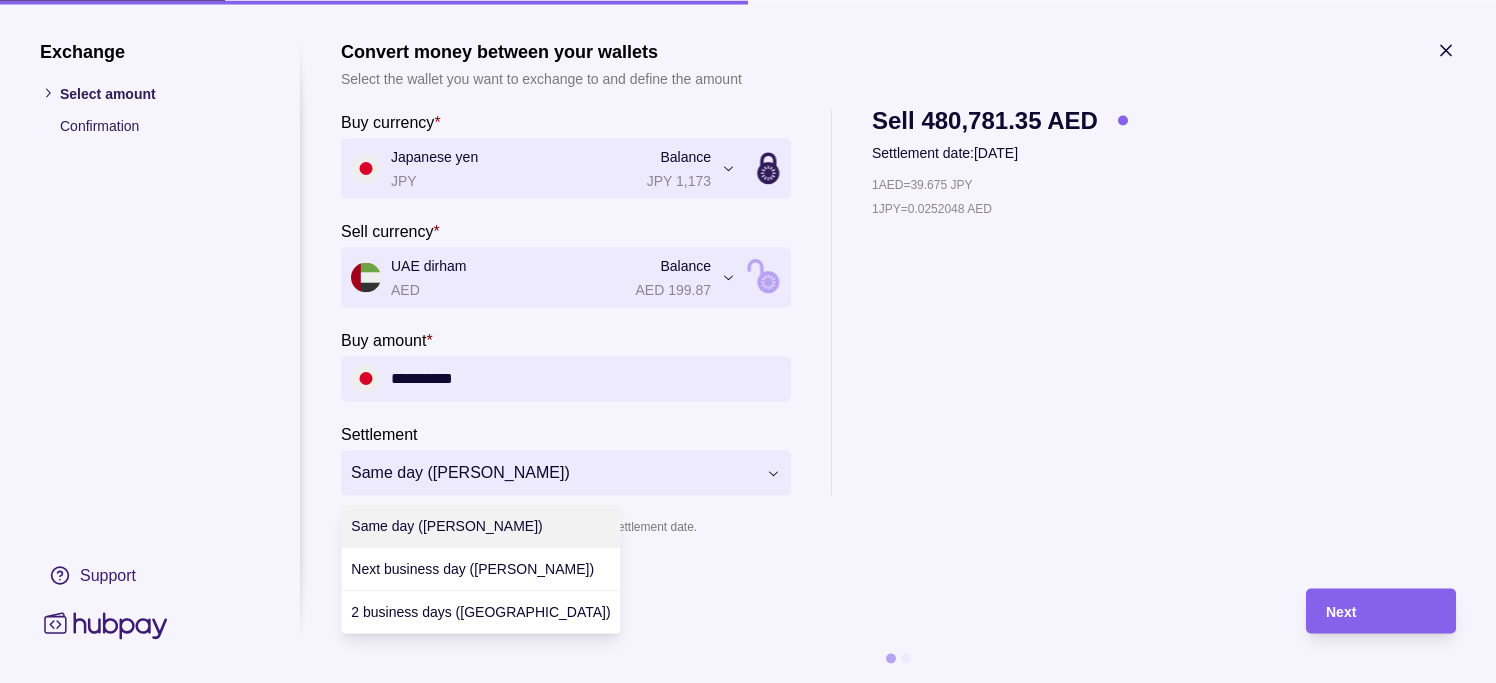 click on "**********" at bounding box center (748, 341) 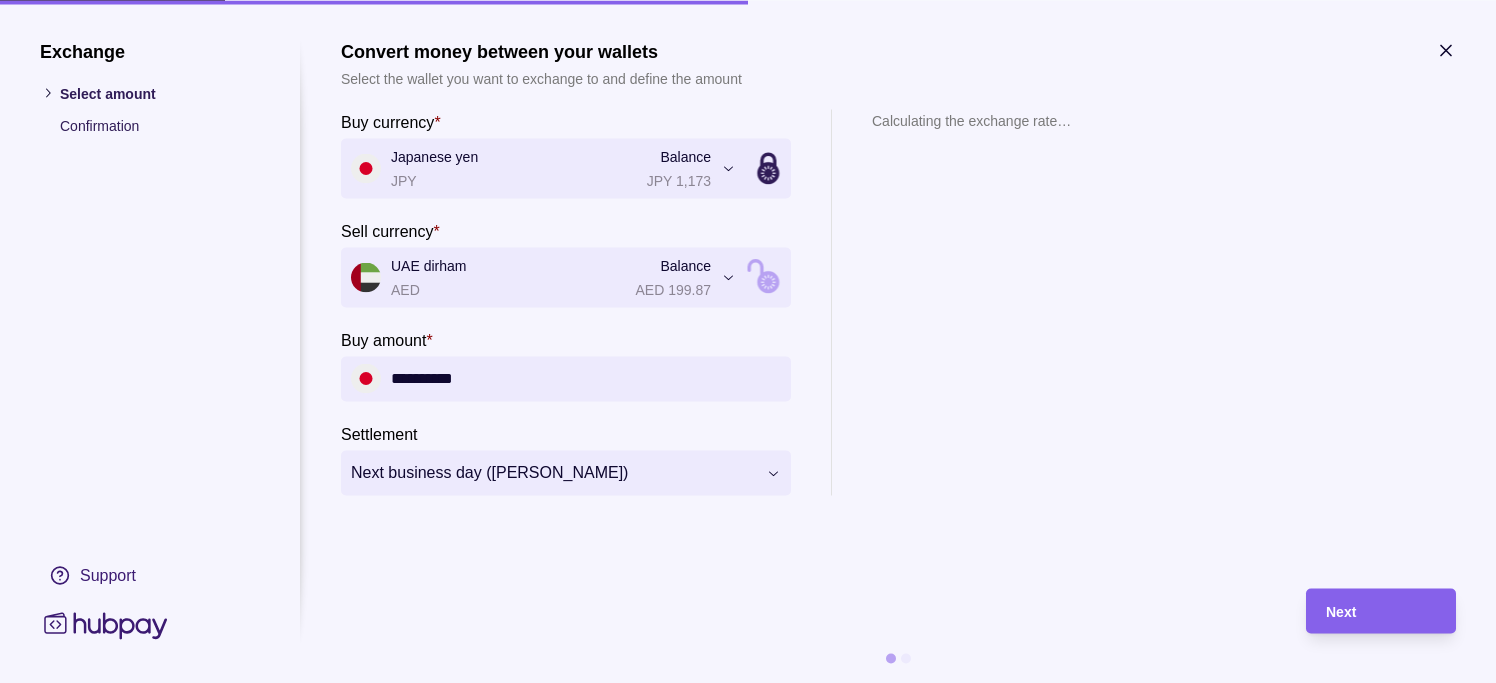 click on "**********" at bounding box center (898, 361) 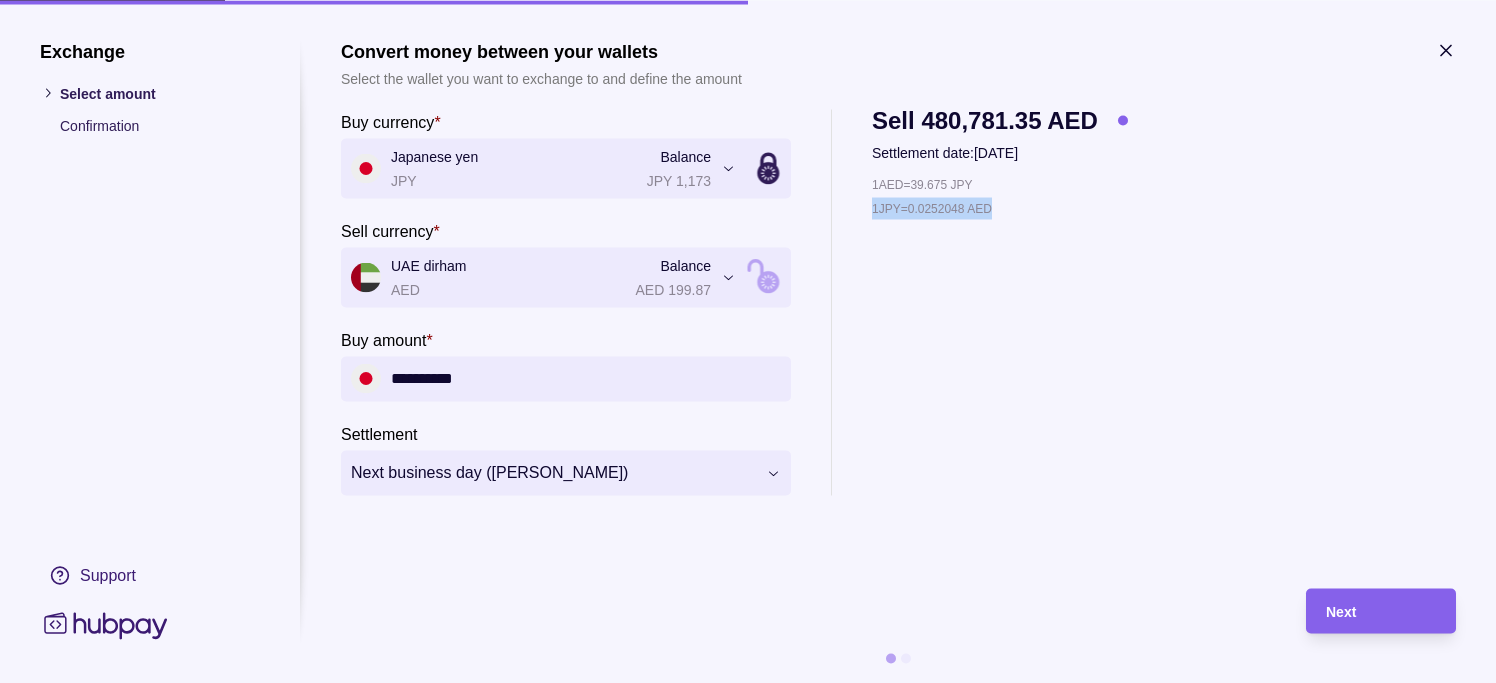 drag, startPoint x: 868, startPoint y: 203, endPoint x: 1036, endPoint y: 215, distance: 168.42802 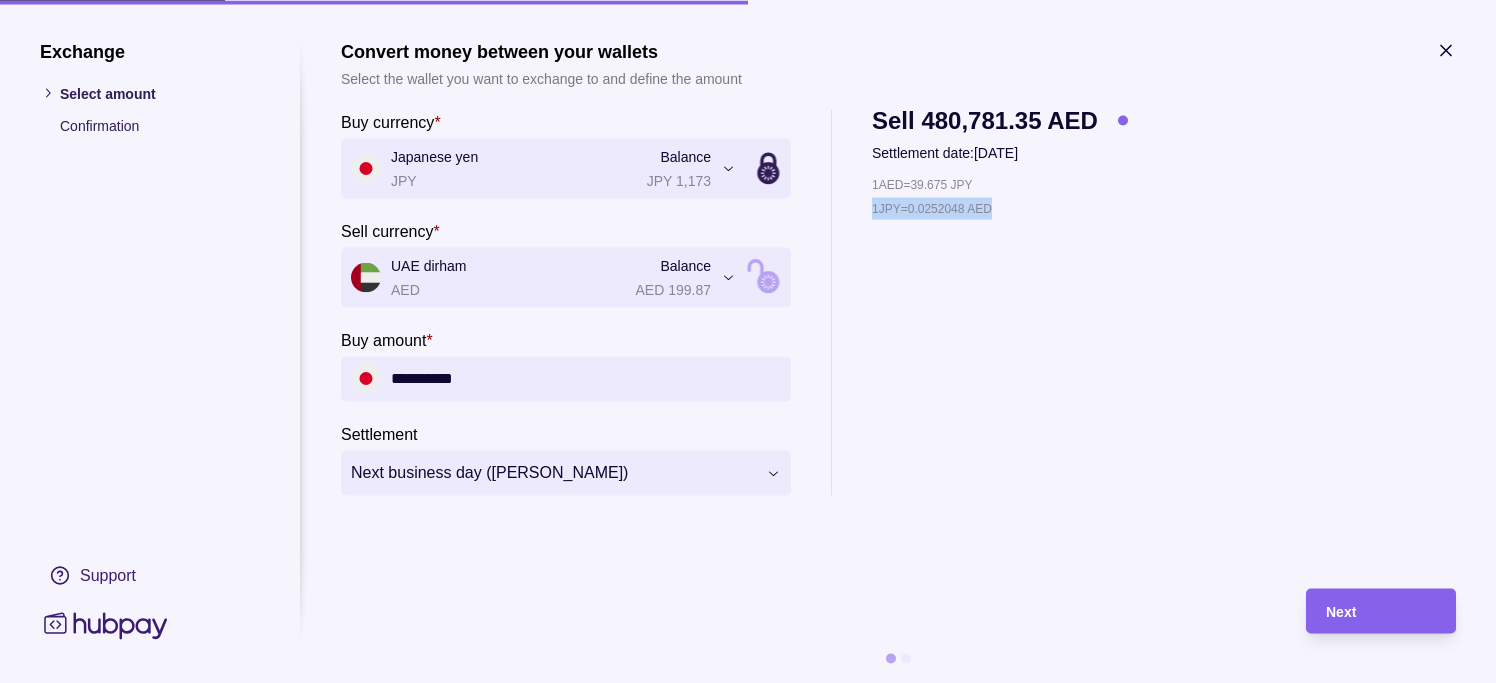 copy on "1  JPY  =  0.0252048   AED" 